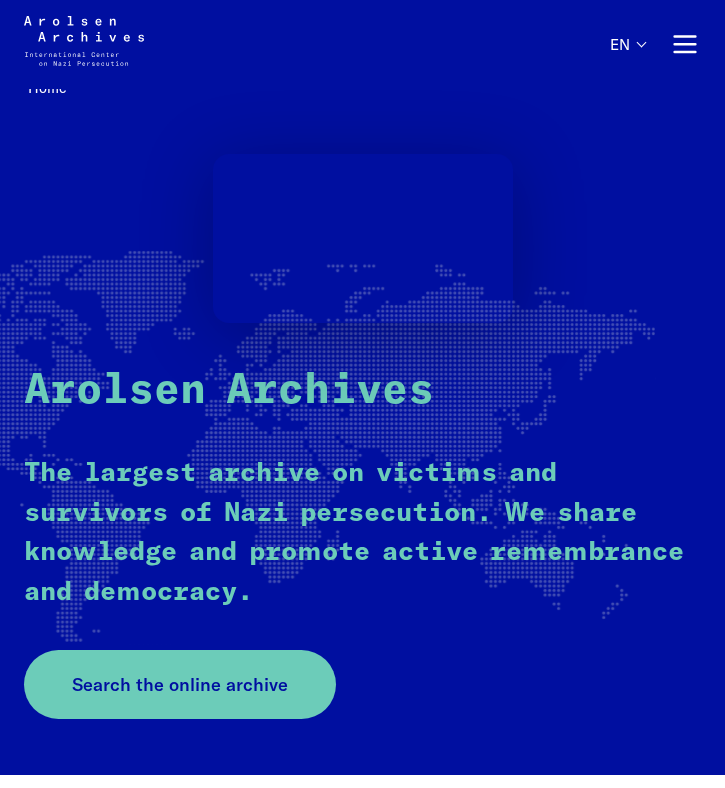 scroll, scrollTop: 35, scrollLeft: 0, axis: vertical 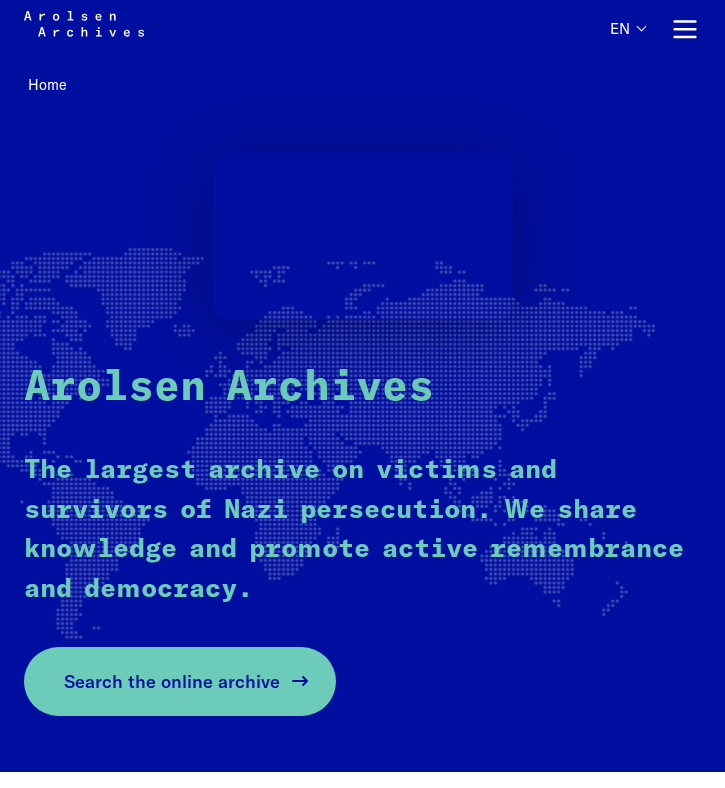 click on "Search the online archive" at bounding box center [172, 681] 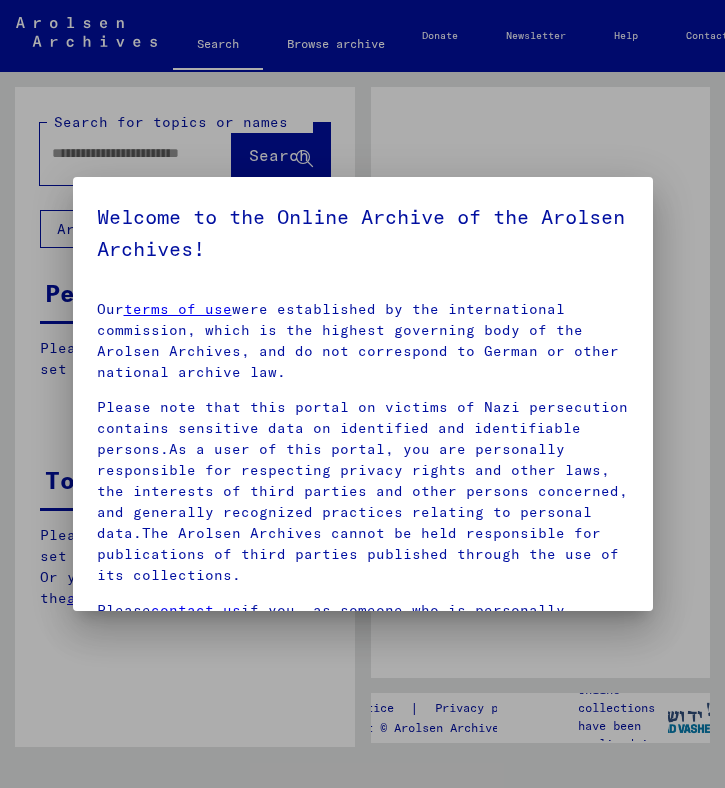 scroll, scrollTop: 0, scrollLeft: 0, axis: both 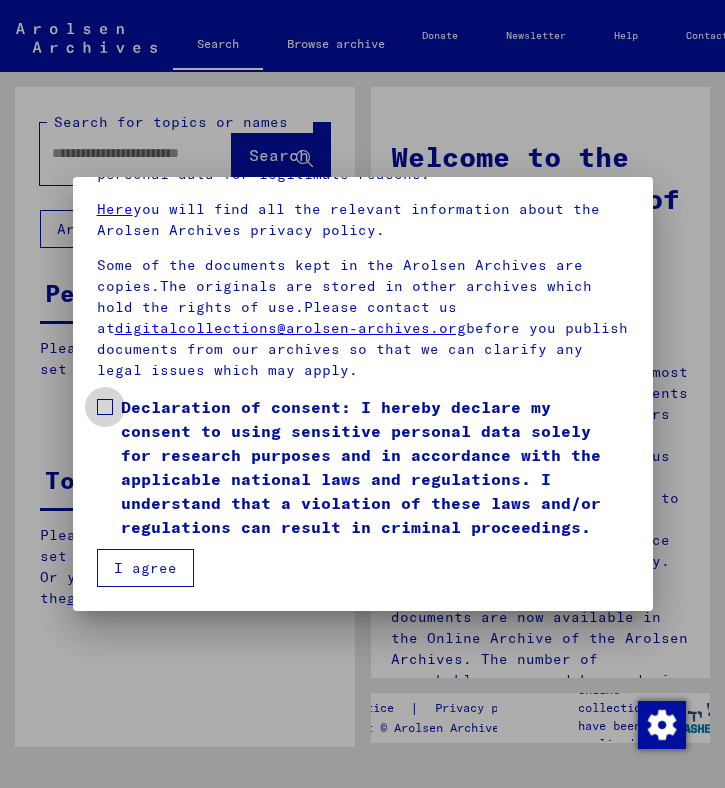 click on "Declaration of consent: I hereby declare my consent to using sensitive personal data solely for research purposes and in accordance with the applicable national laws and regulations. I understand that a violation of these laws and/or regulations can result in criminal proceedings." at bounding box center [375, 467] 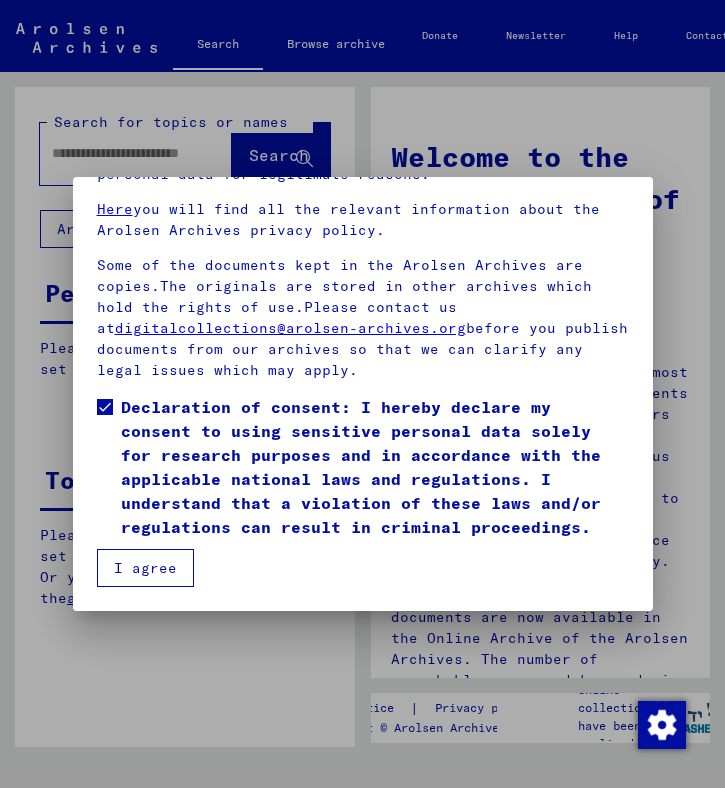 click on "I agree" at bounding box center [145, 568] 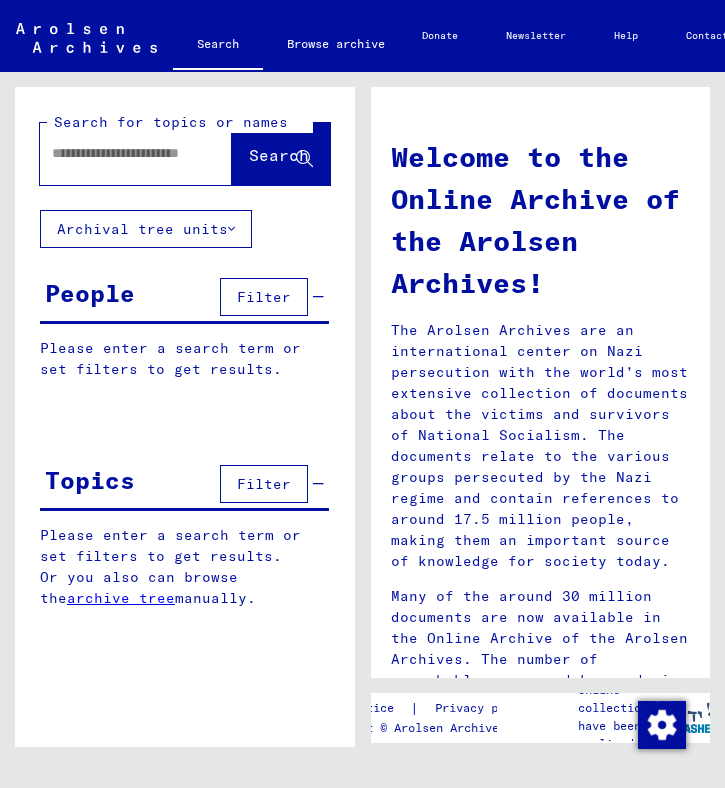 click at bounding box center [122, 153] 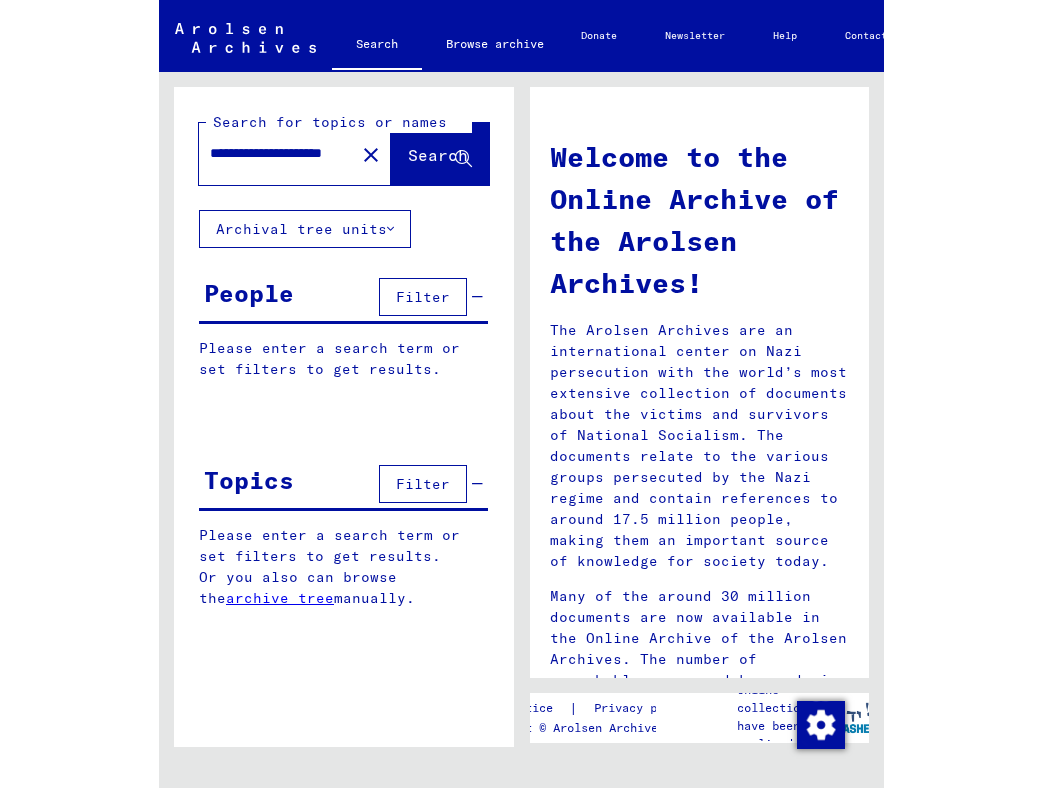 scroll, scrollTop: 0, scrollLeft: 80, axis: horizontal 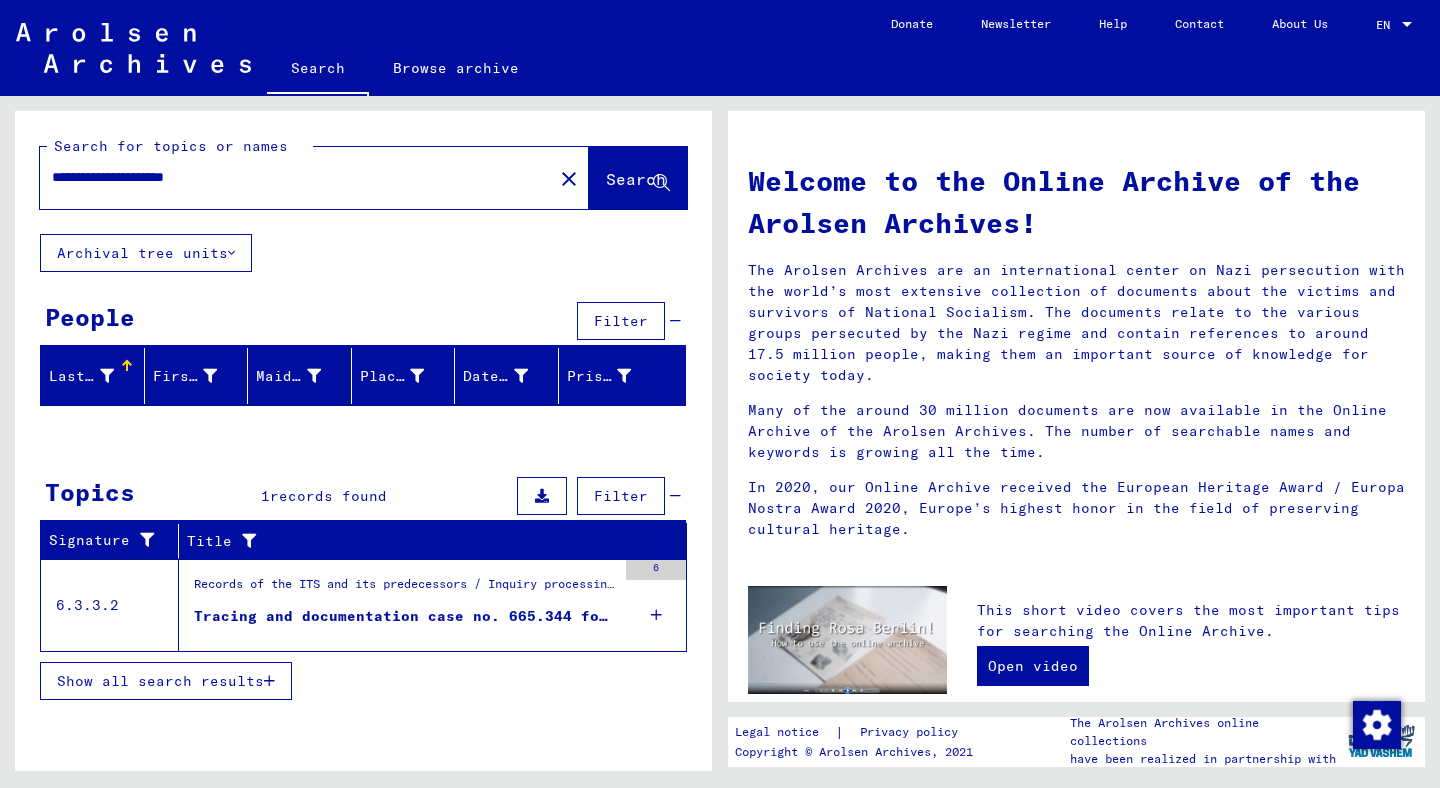 click on "Records of the ITS and its predecessors / Inquiry processing / ITS case files as of 1947 / Repository of T/D cases / Tracing and documentation cases with (T/D) numbers between 500.000 and 749.999 / Tracing and documentation cases with (T/D) numbers between 665.000 and 665.499" at bounding box center [405, 589] 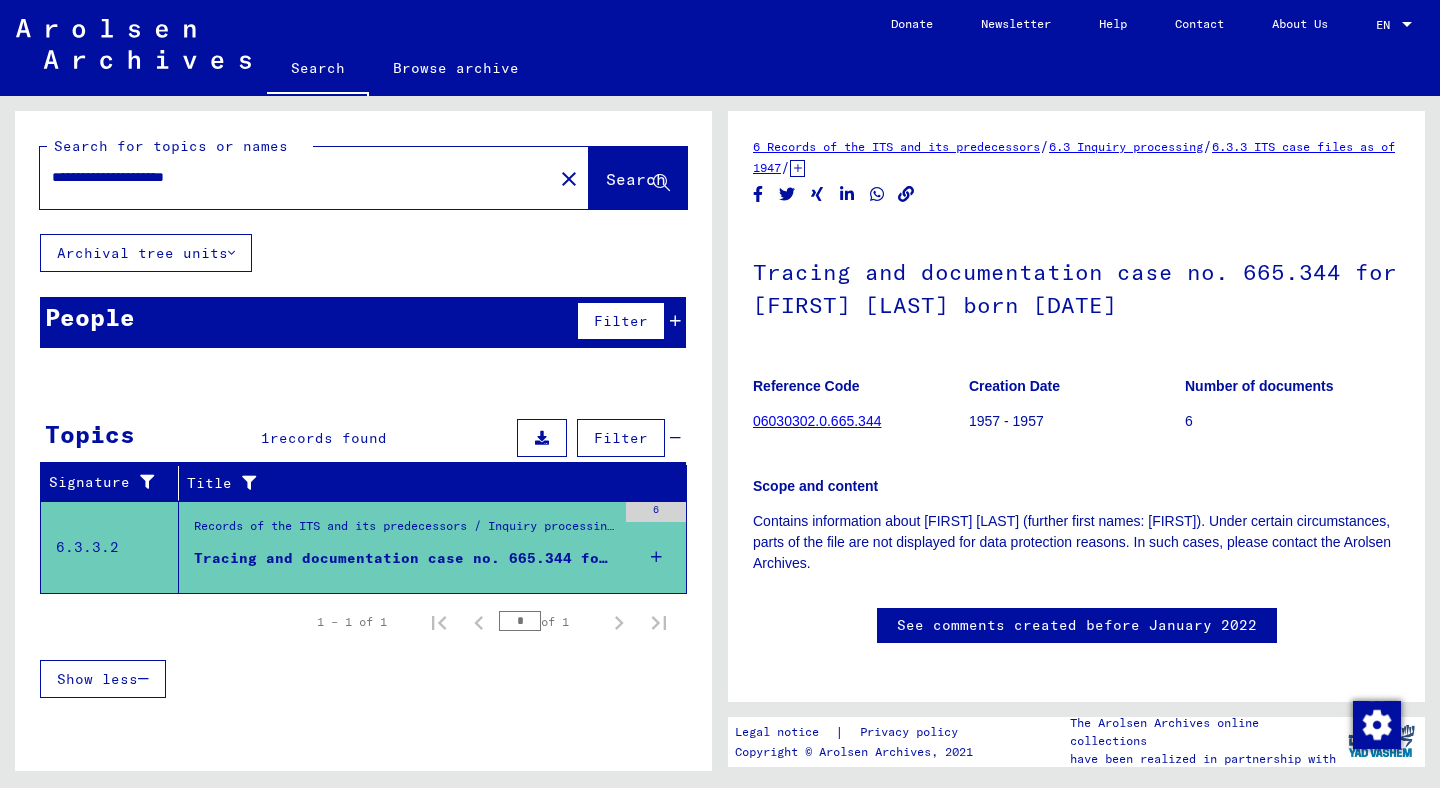 scroll, scrollTop: 0, scrollLeft: 0, axis: both 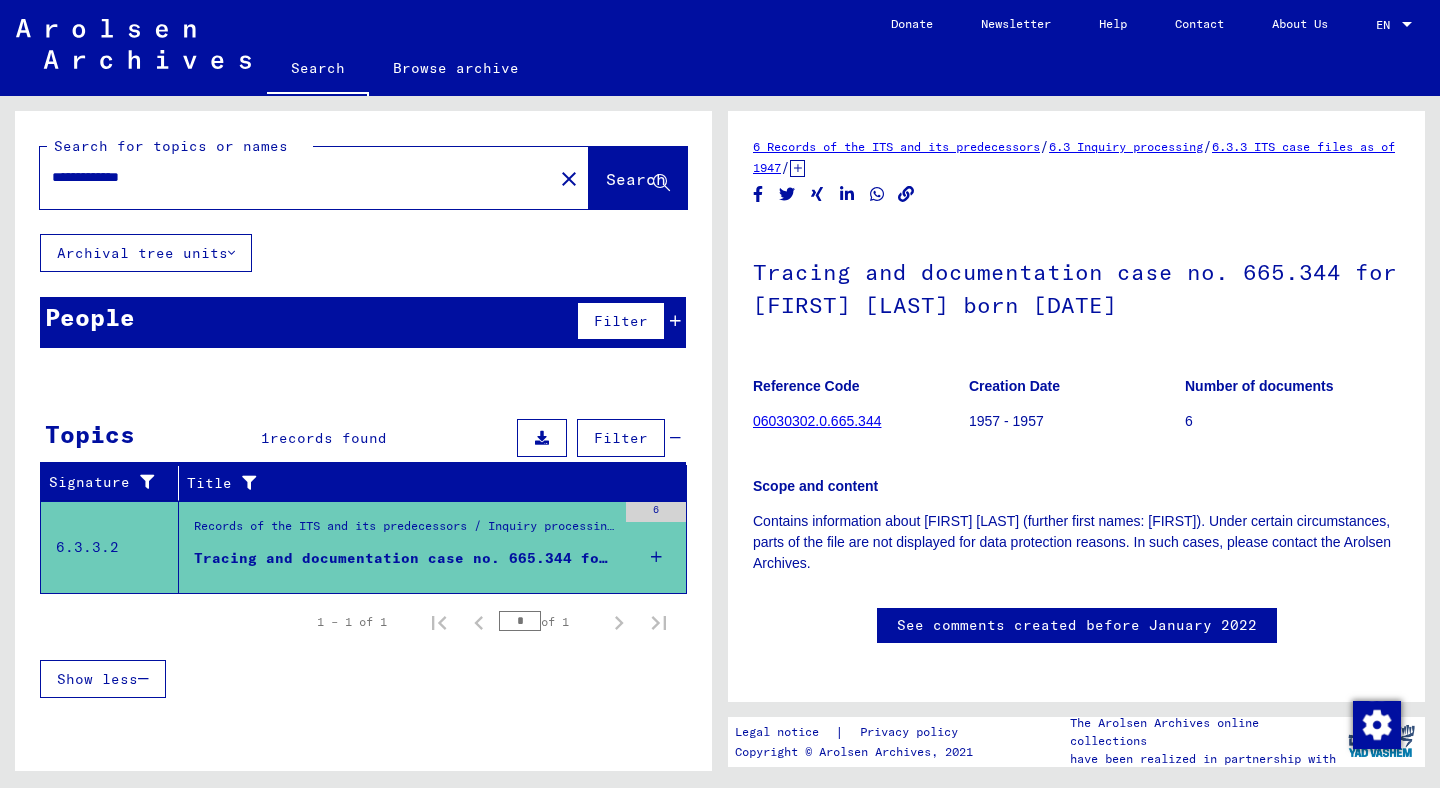 type on "**********" 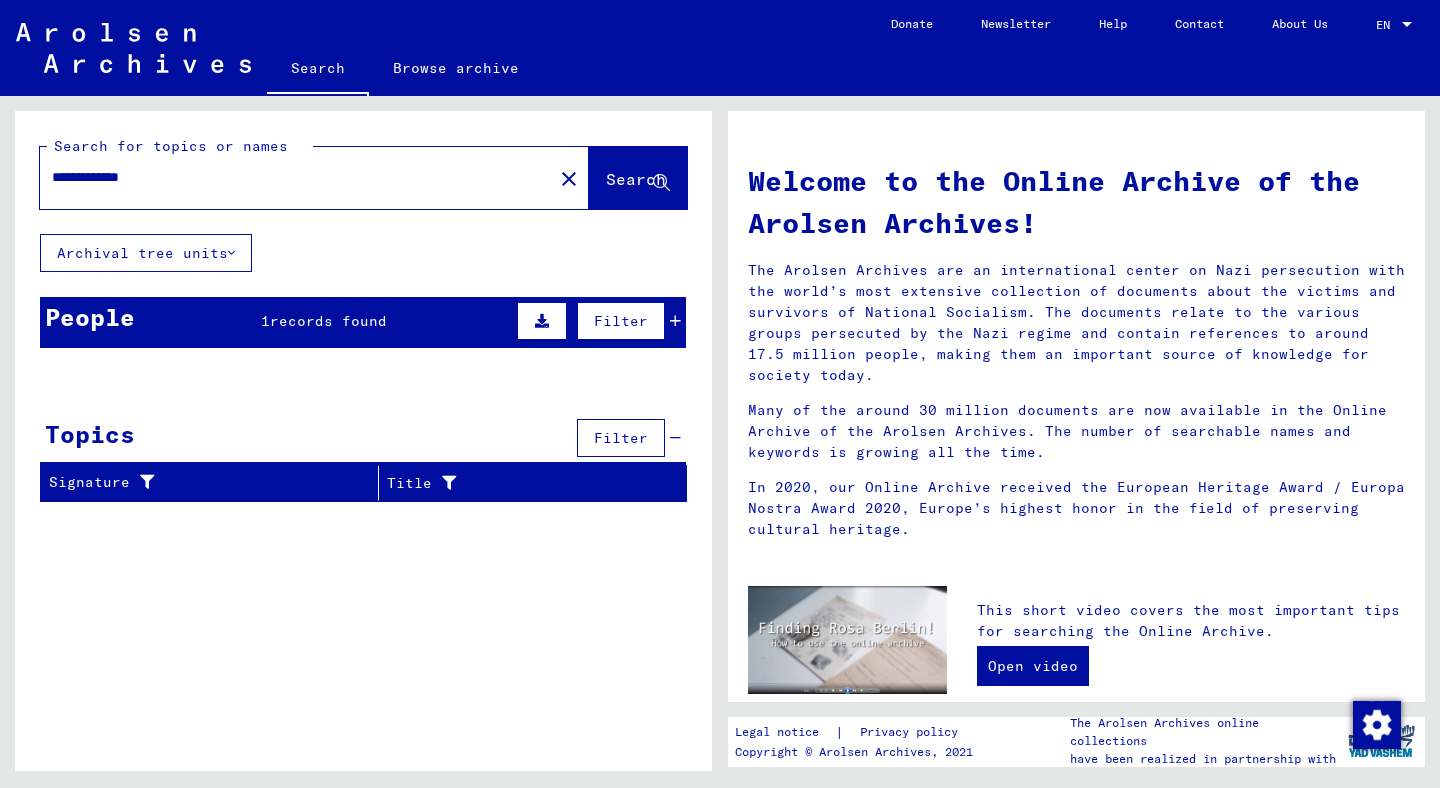 click on "People 1  records found  Filter" at bounding box center (363, 322) 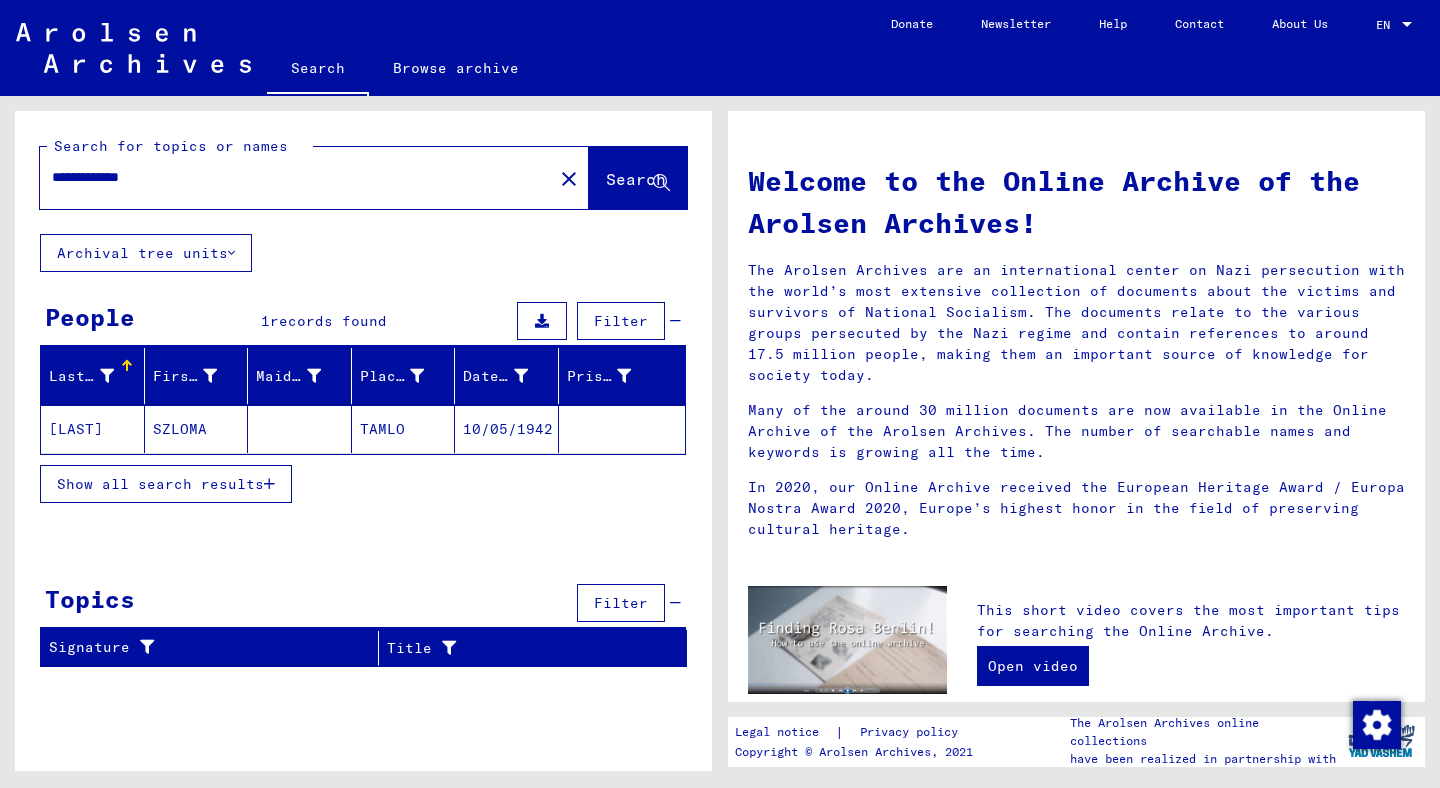 click on "[LAST]" 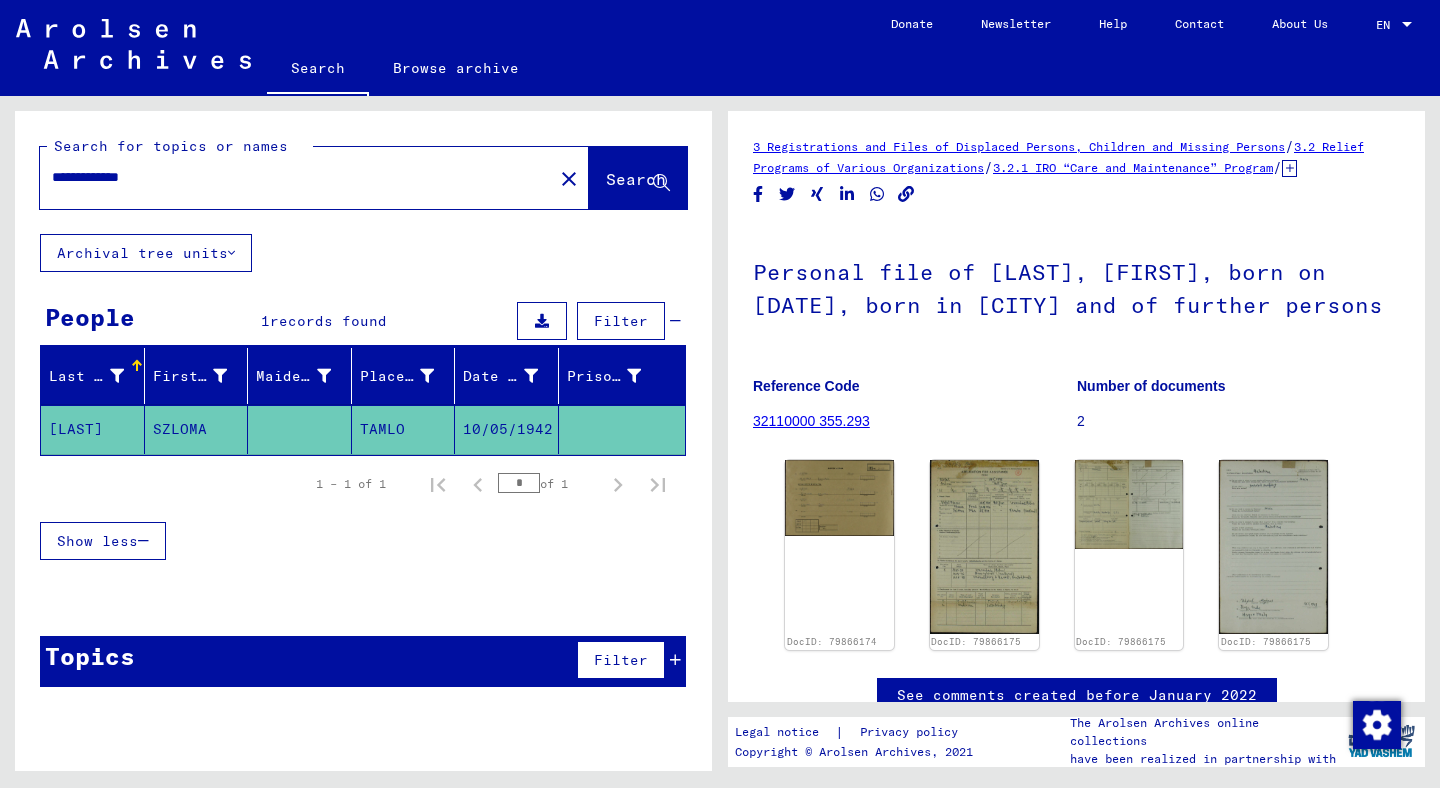 scroll, scrollTop: 0, scrollLeft: 0, axis: both 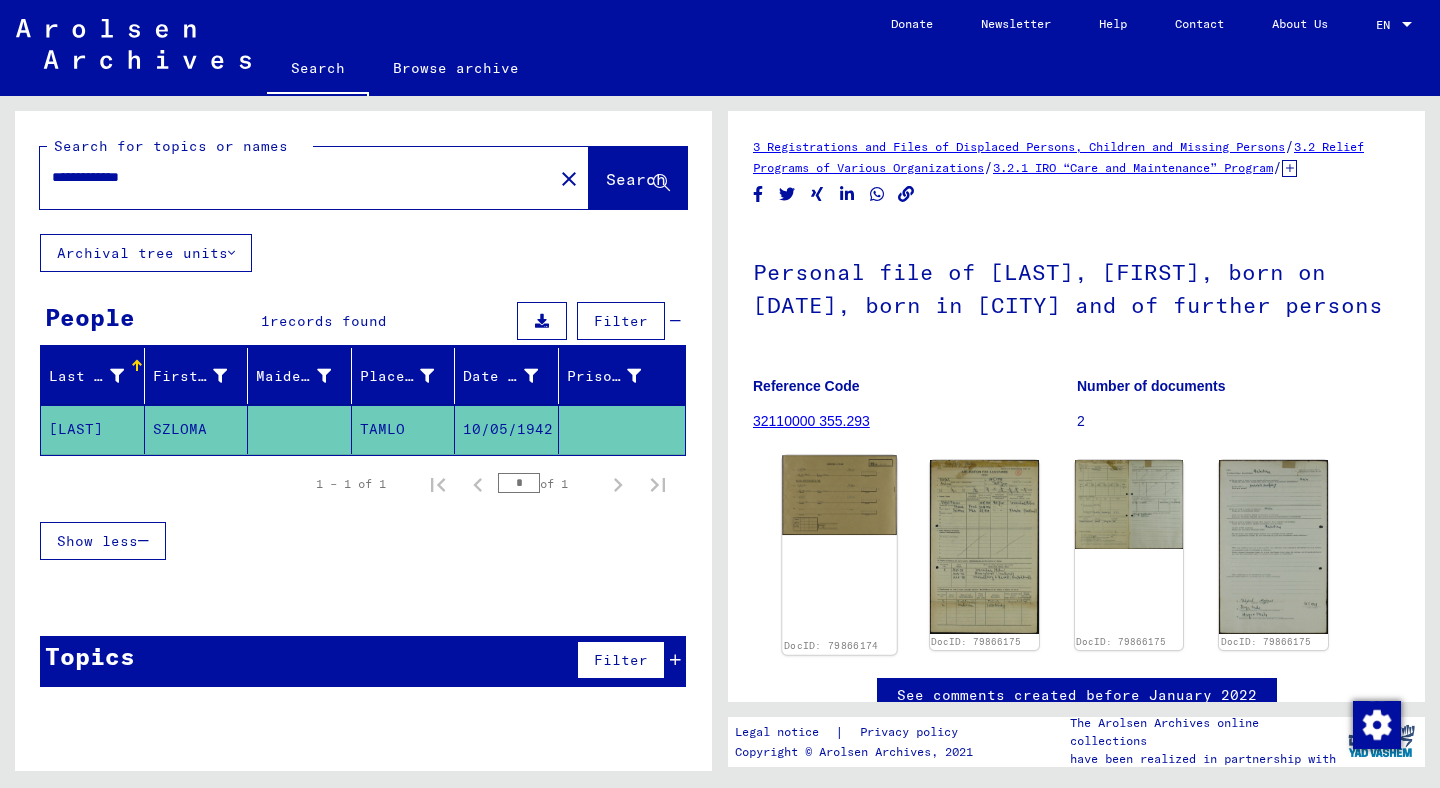 click 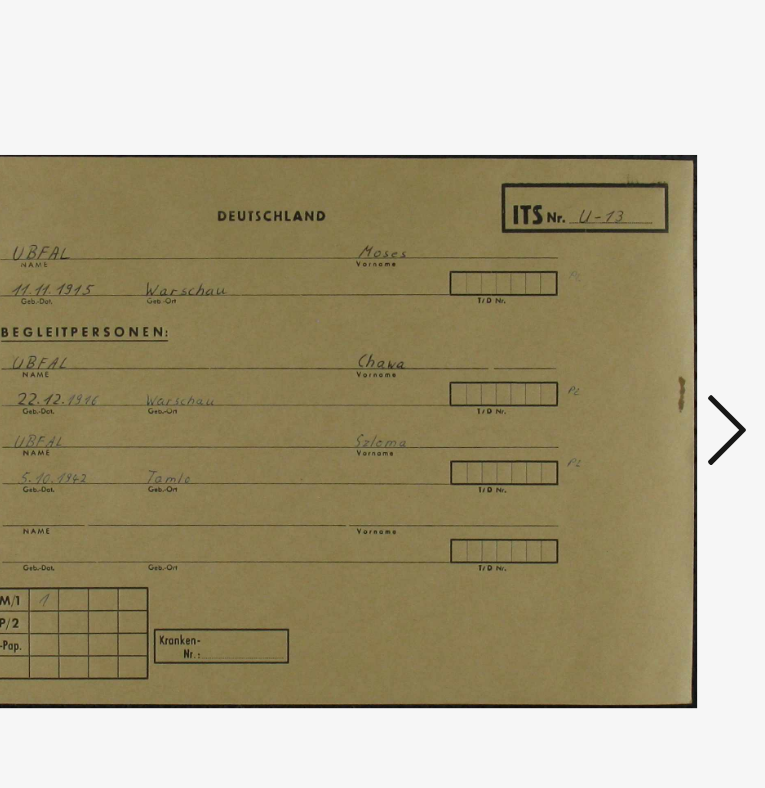 scroll, scrollTop: 0, scrollLeft: 0, axis: both 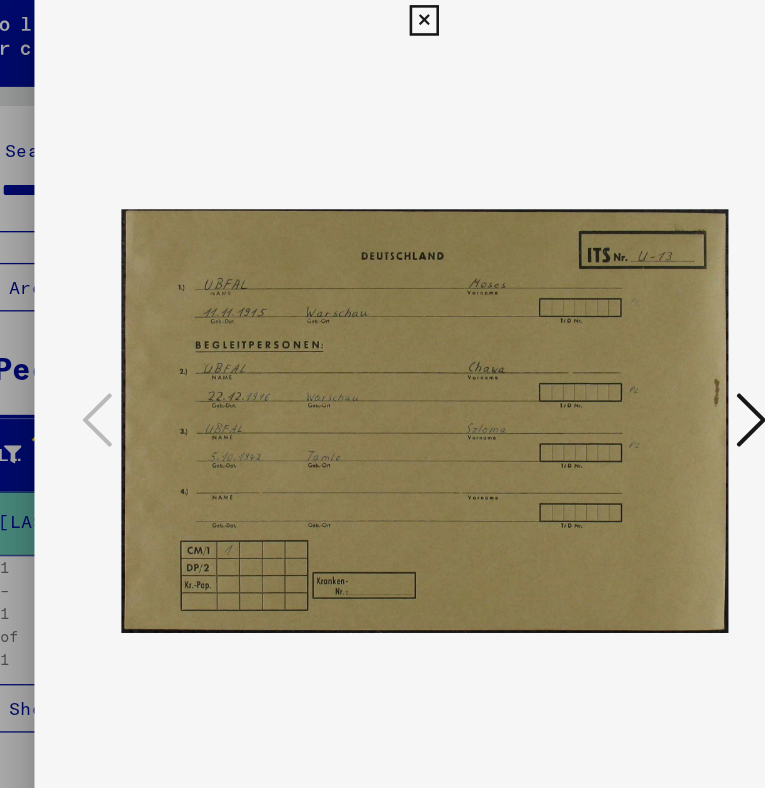 click at bounding box center [639, 333] 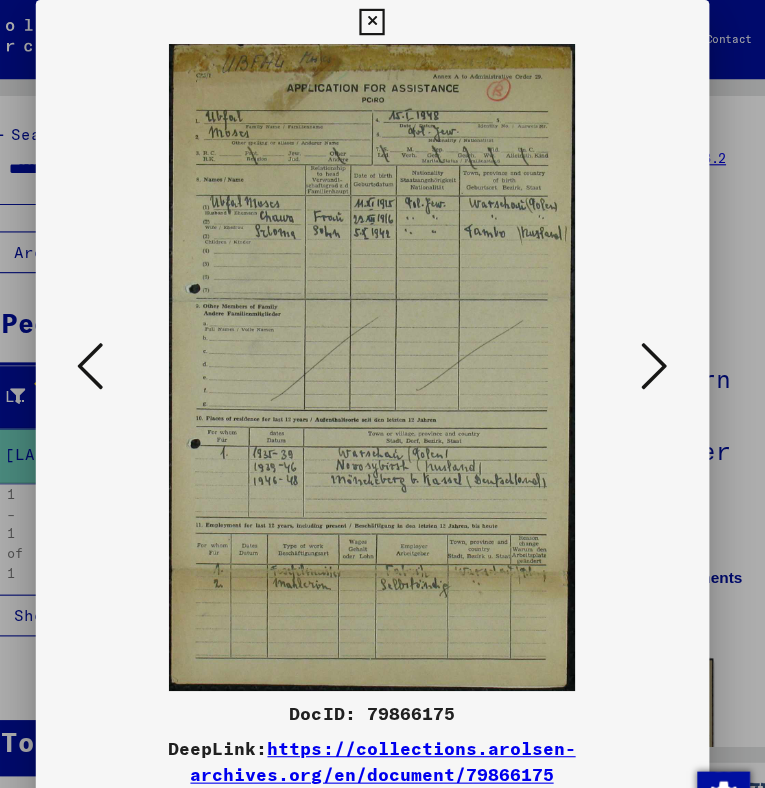 click at bounding box center (639, 333) 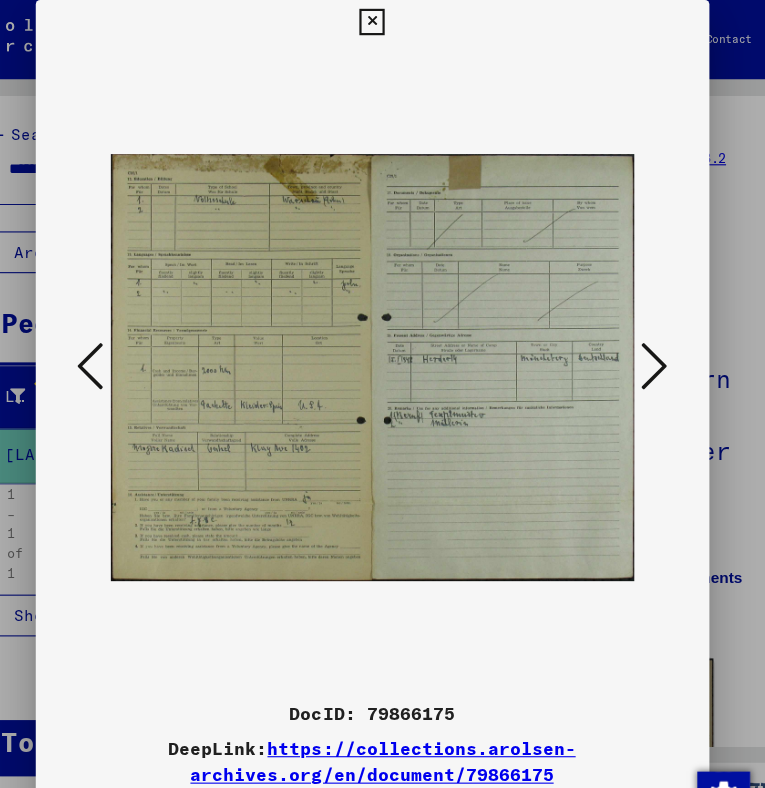 click at bounding box center [639, 333] 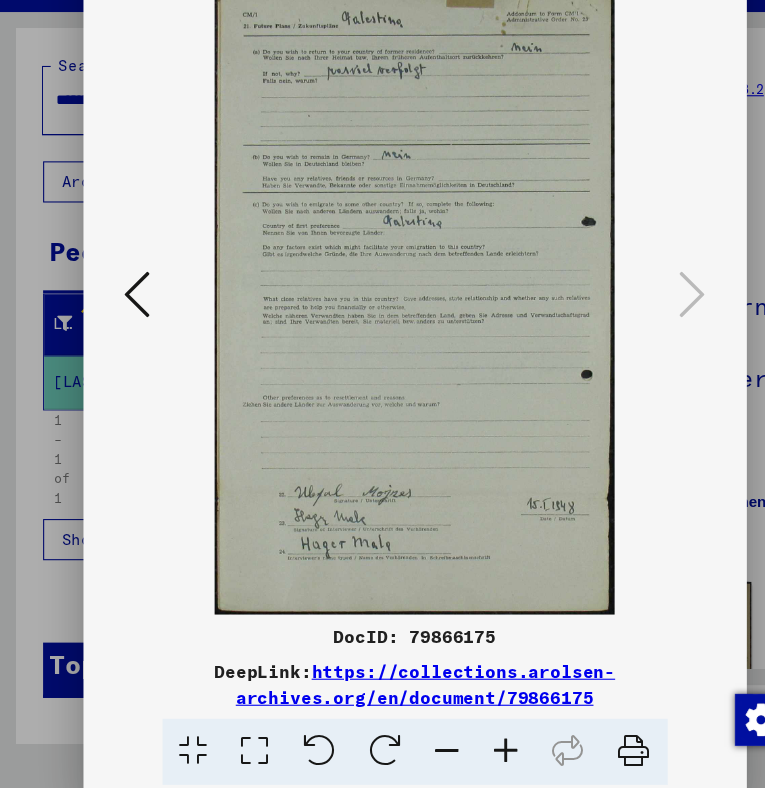 scroll, scrollTop: 0, scrollLeft: 0, axis: both 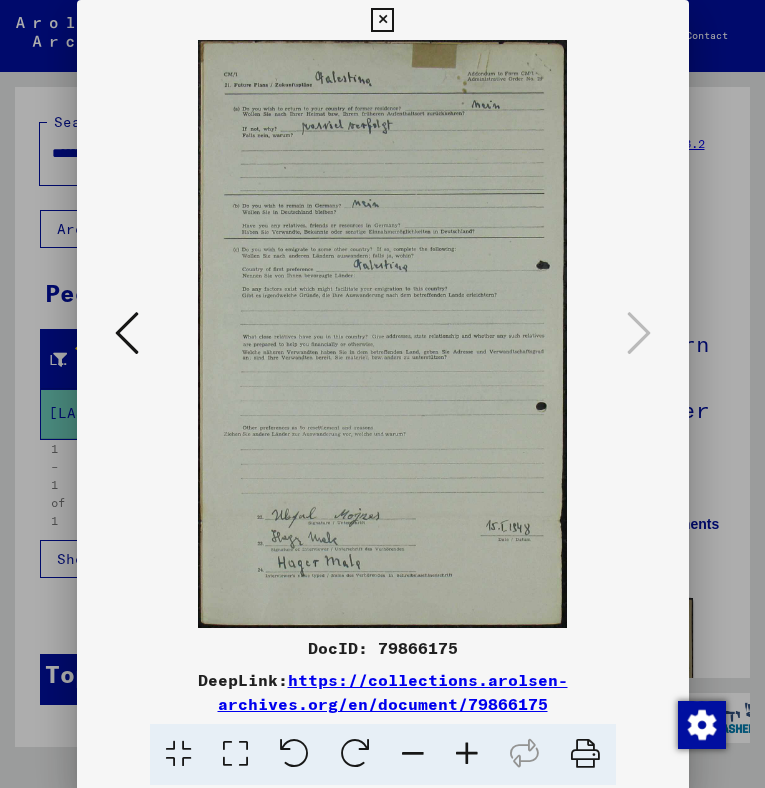click at bounding box center [382, 20] 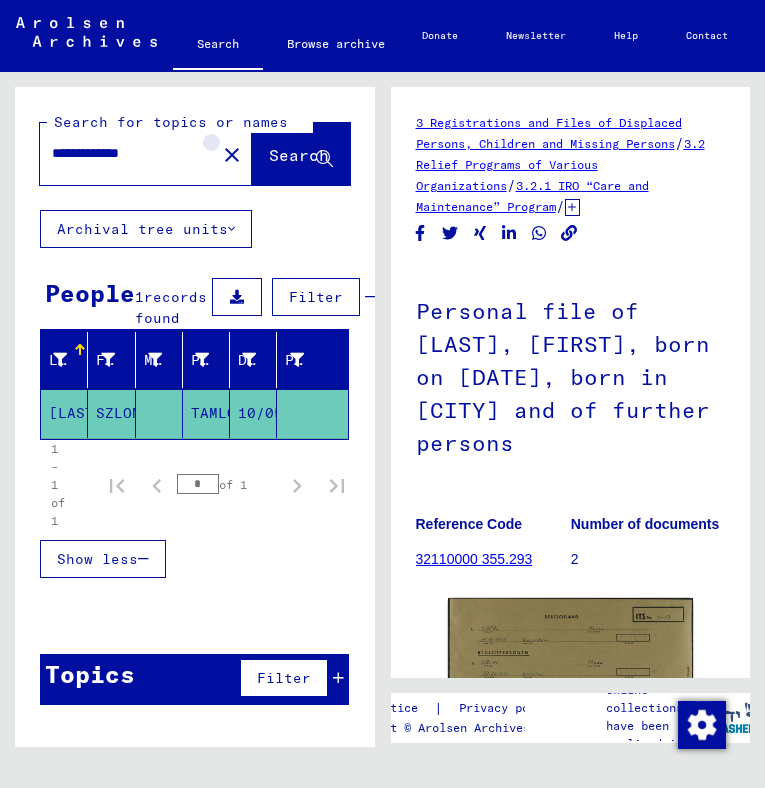 click on "close" 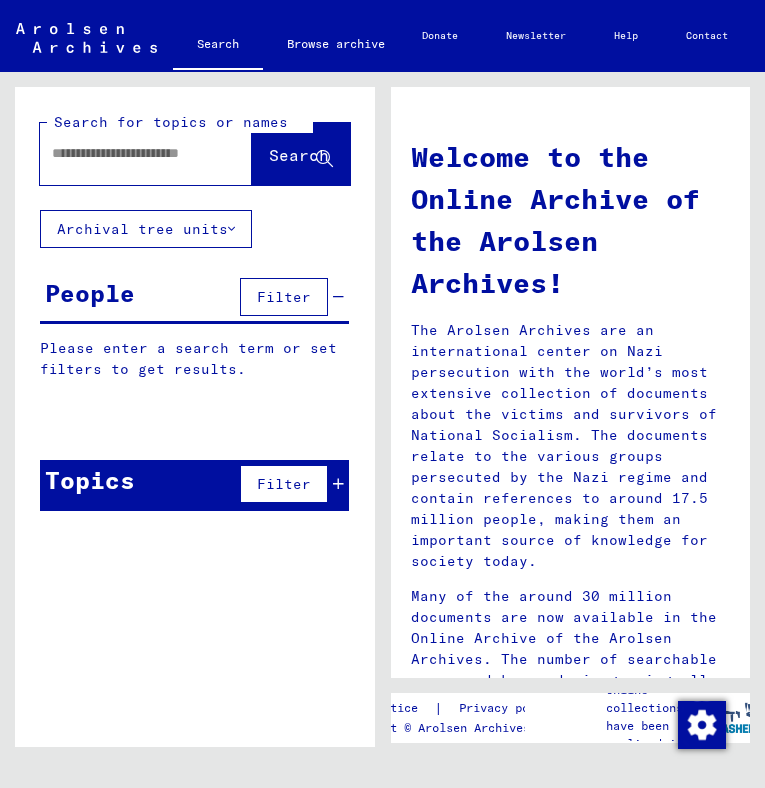 click at bounding box center (137, 153) 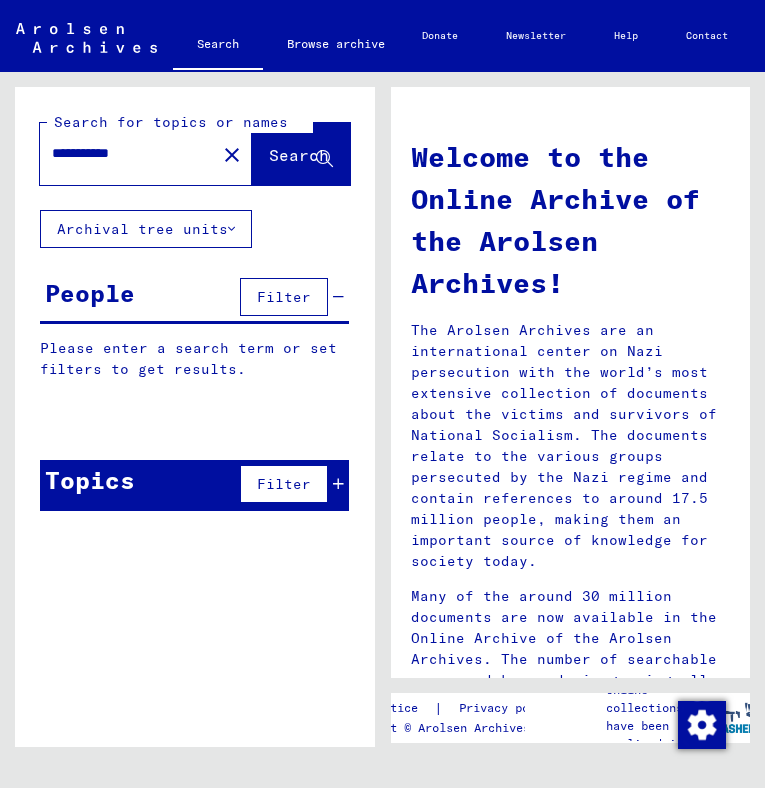 type on "**********" 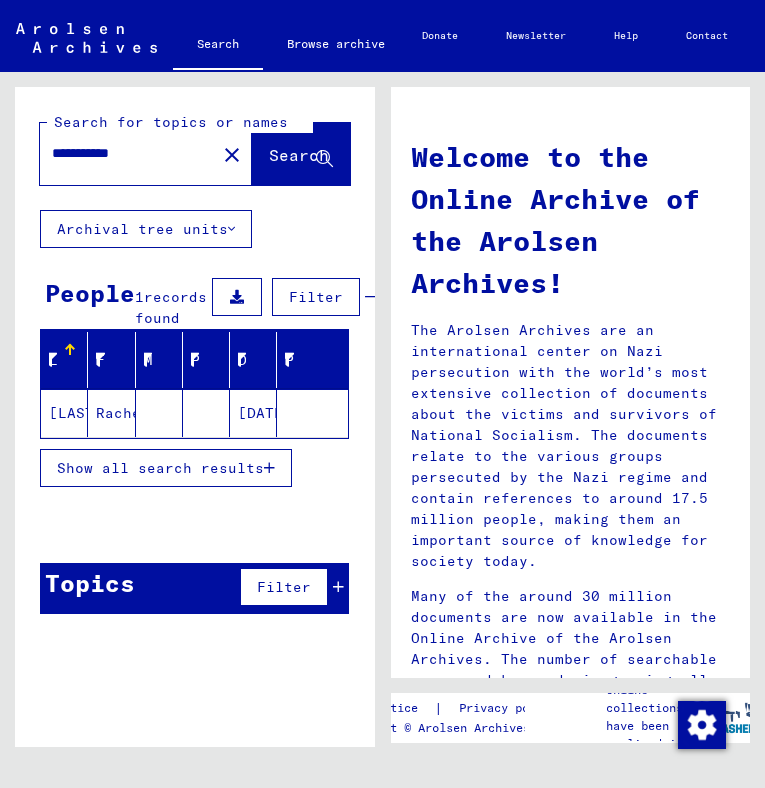 click on "[LAST]" 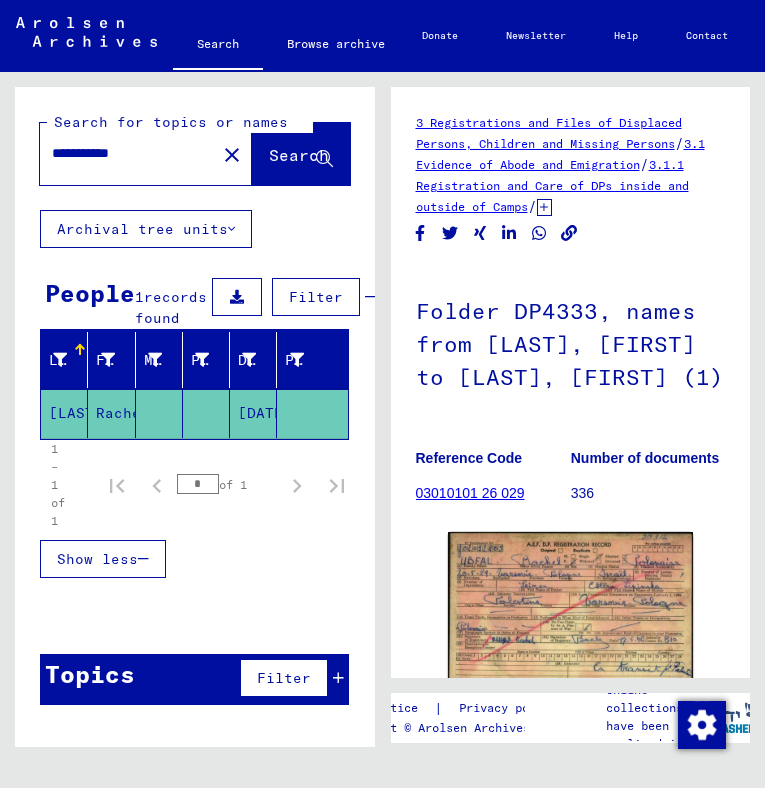 scroll, scrollTop: 0, scrollLeft: 0, axis: both 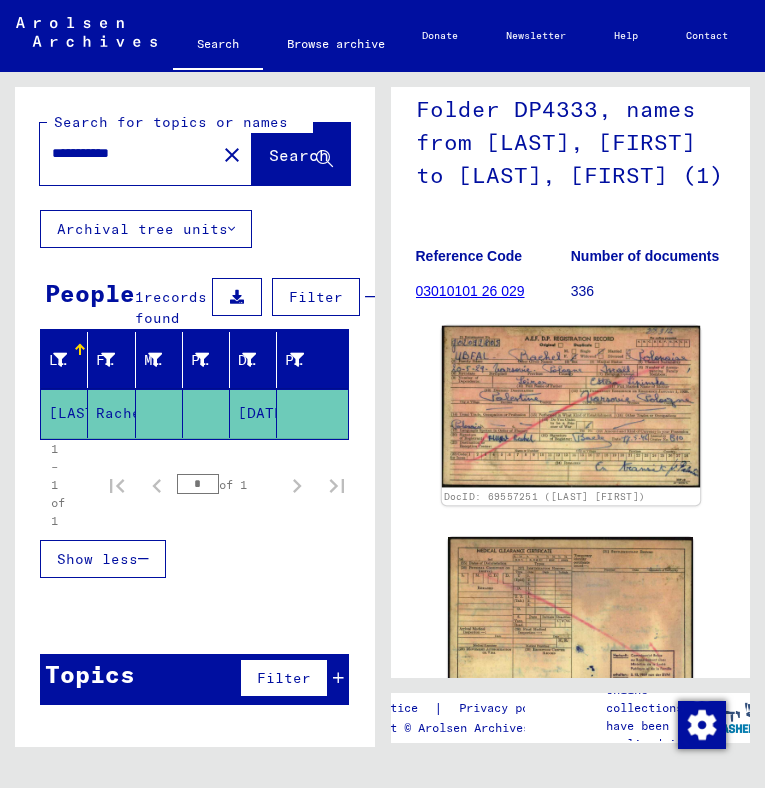 click 